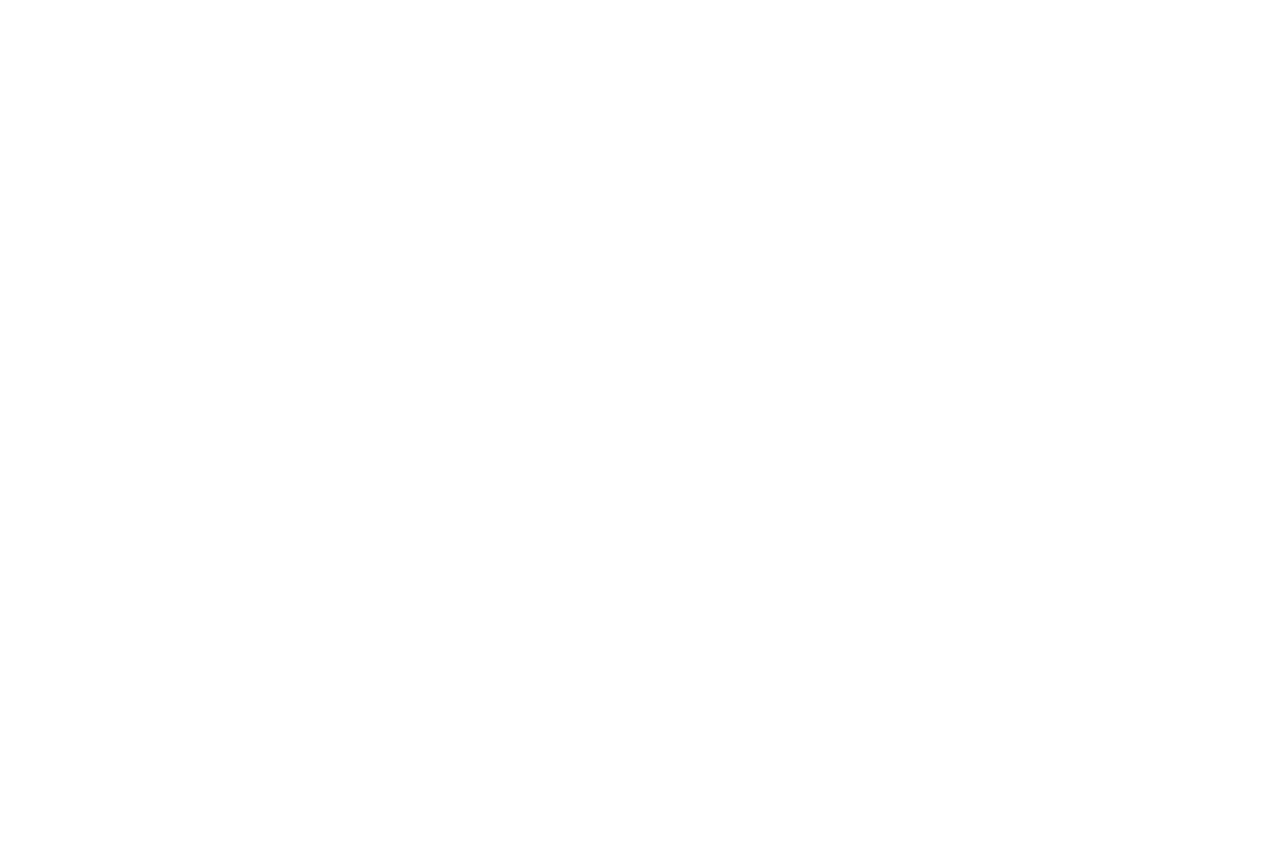 scroll, scrollTop: 0, scrollLeft: 0, axis: both 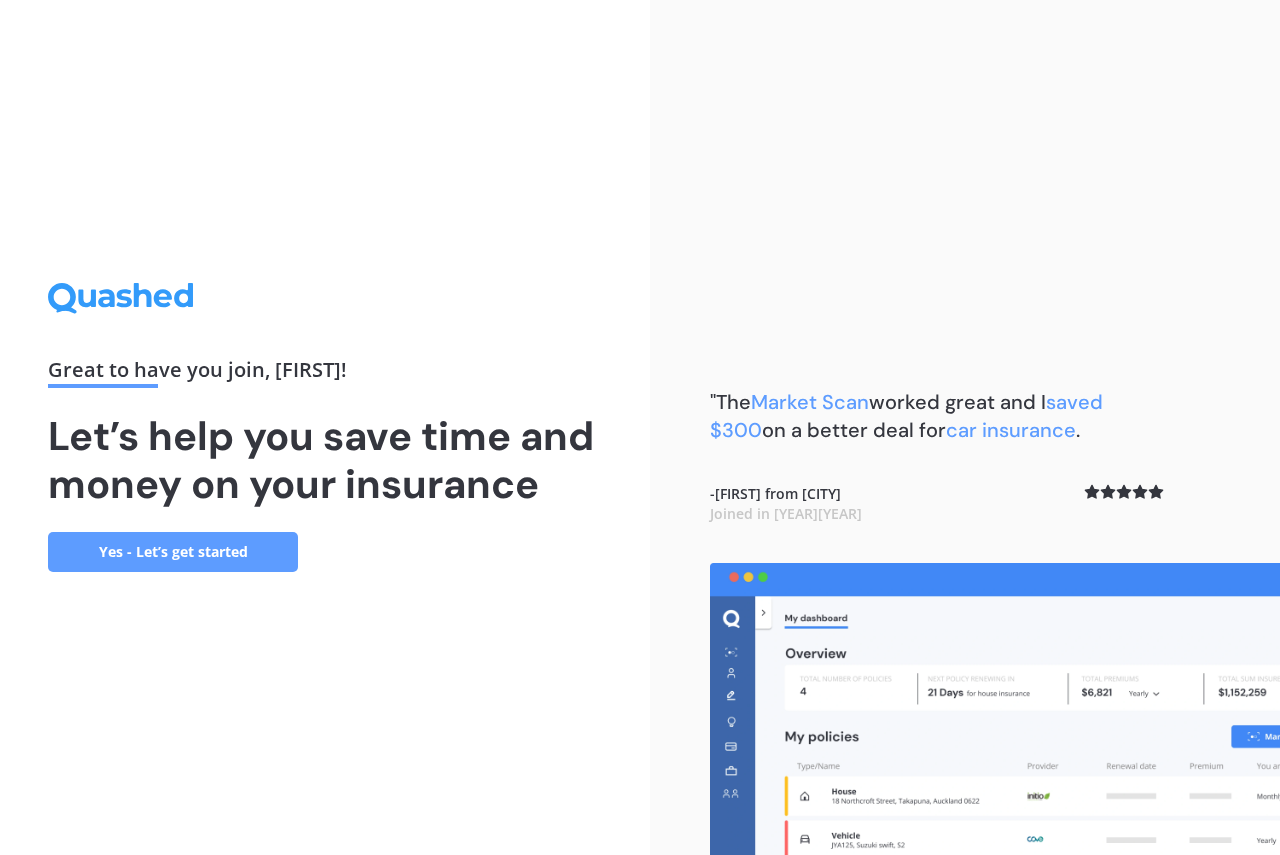 click on "Yes - Let’s get started" at bounding box center [173, 552] 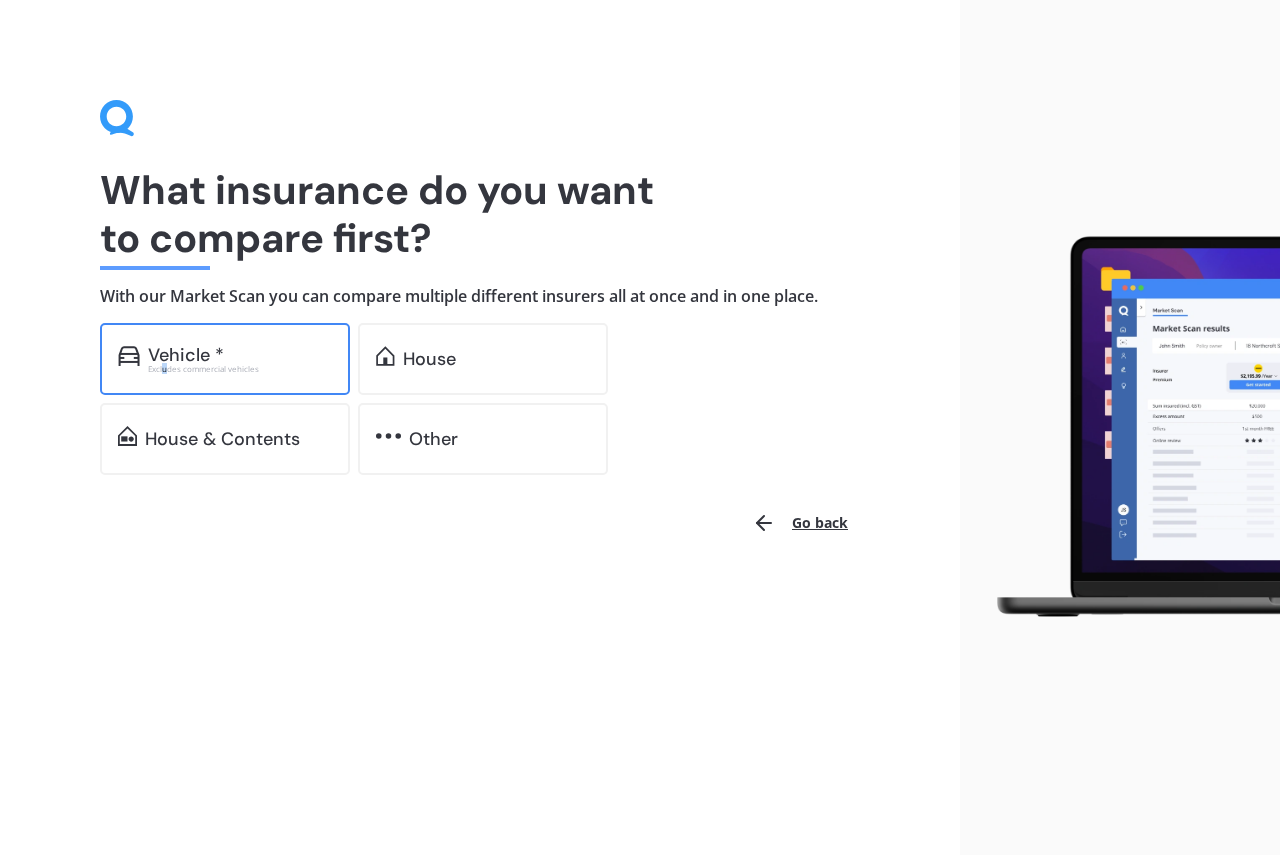 click on "Excludes commercial vehicles" at bounding box center [240, 369] 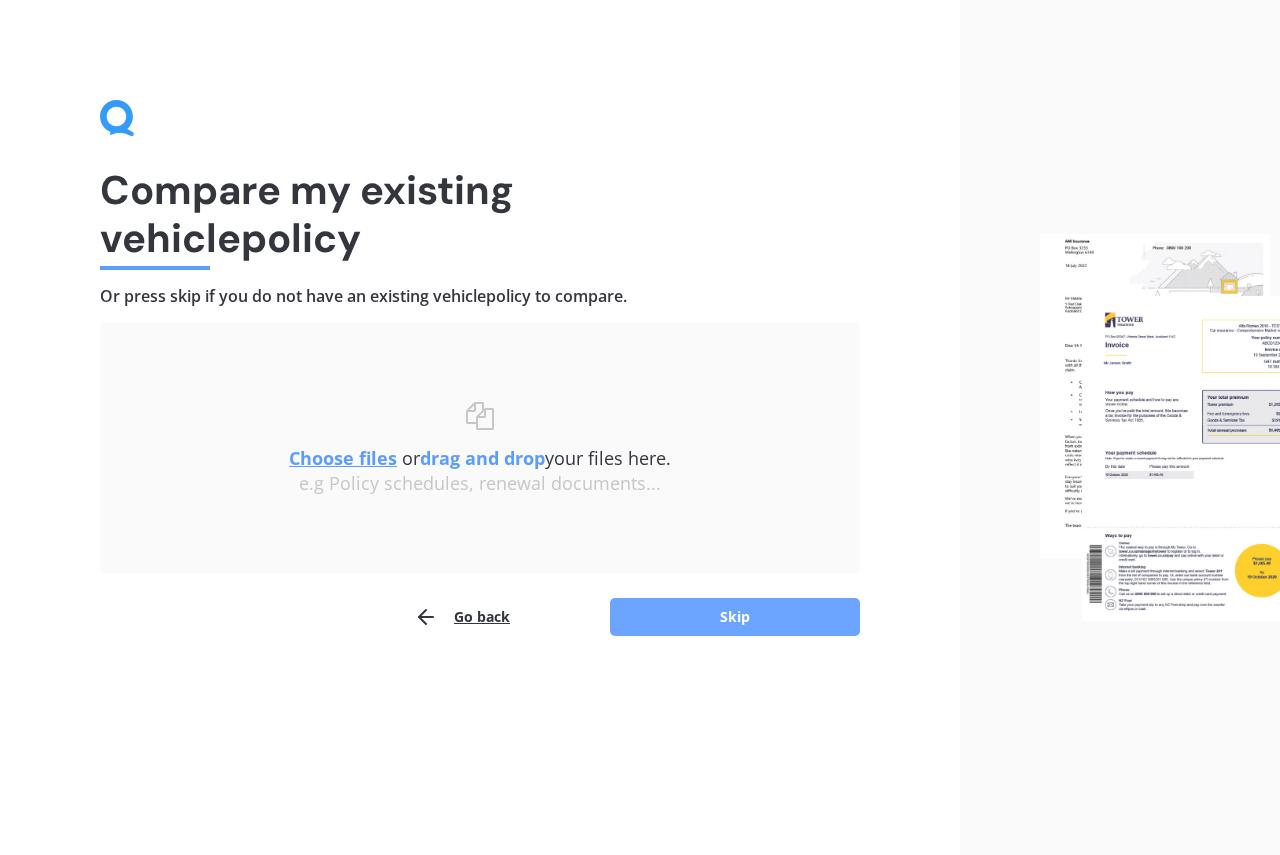 click on "Skip" at bounding box center [735, 617] 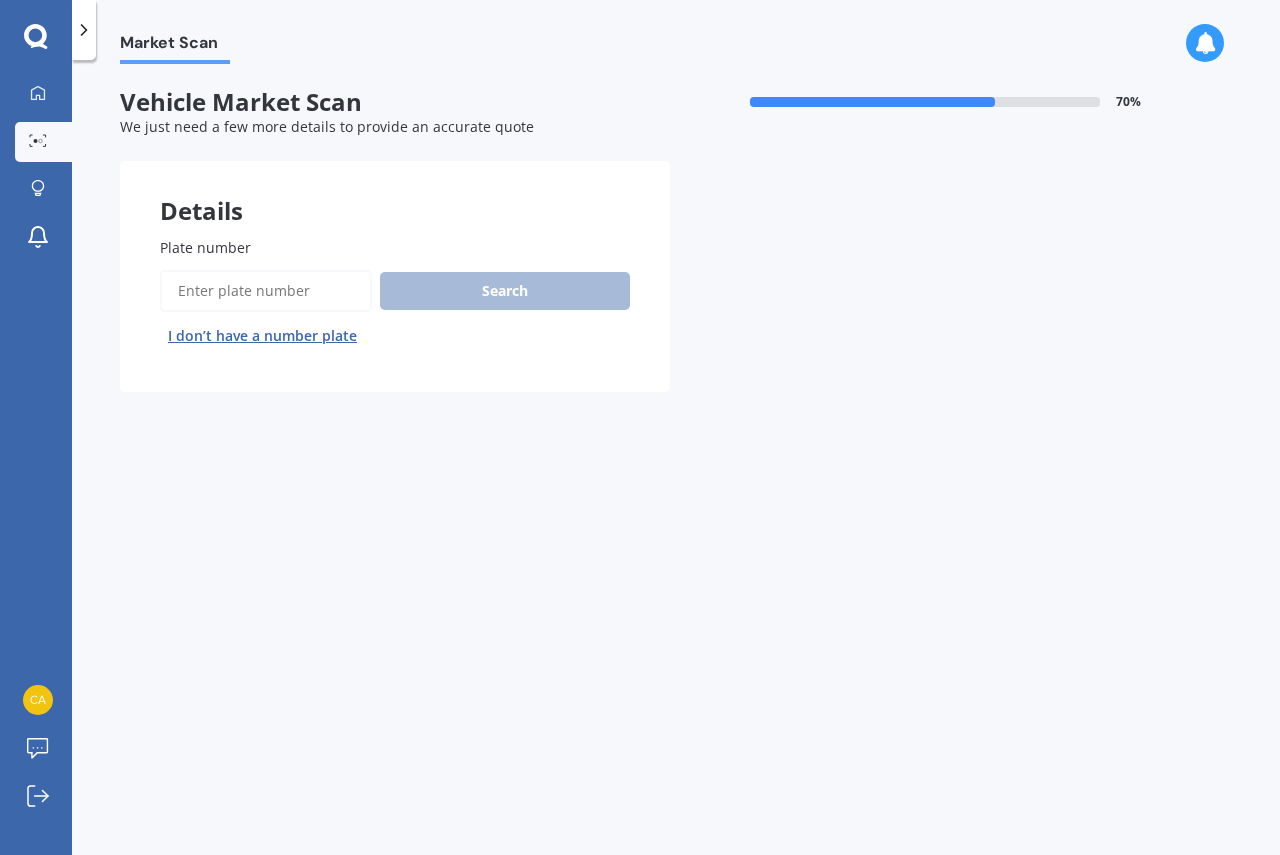 click on "Plate number" at bounding box center [266, 291] 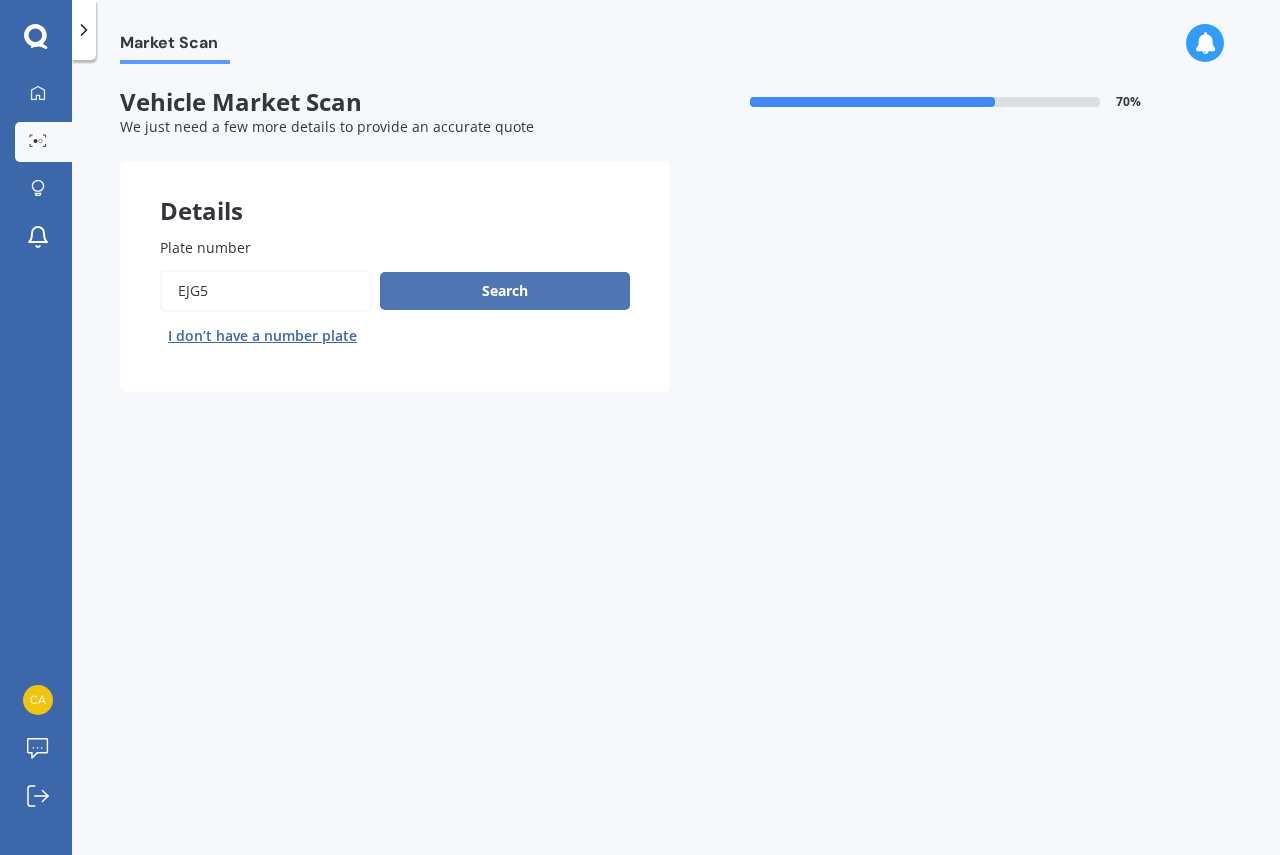 type on "ejg5" 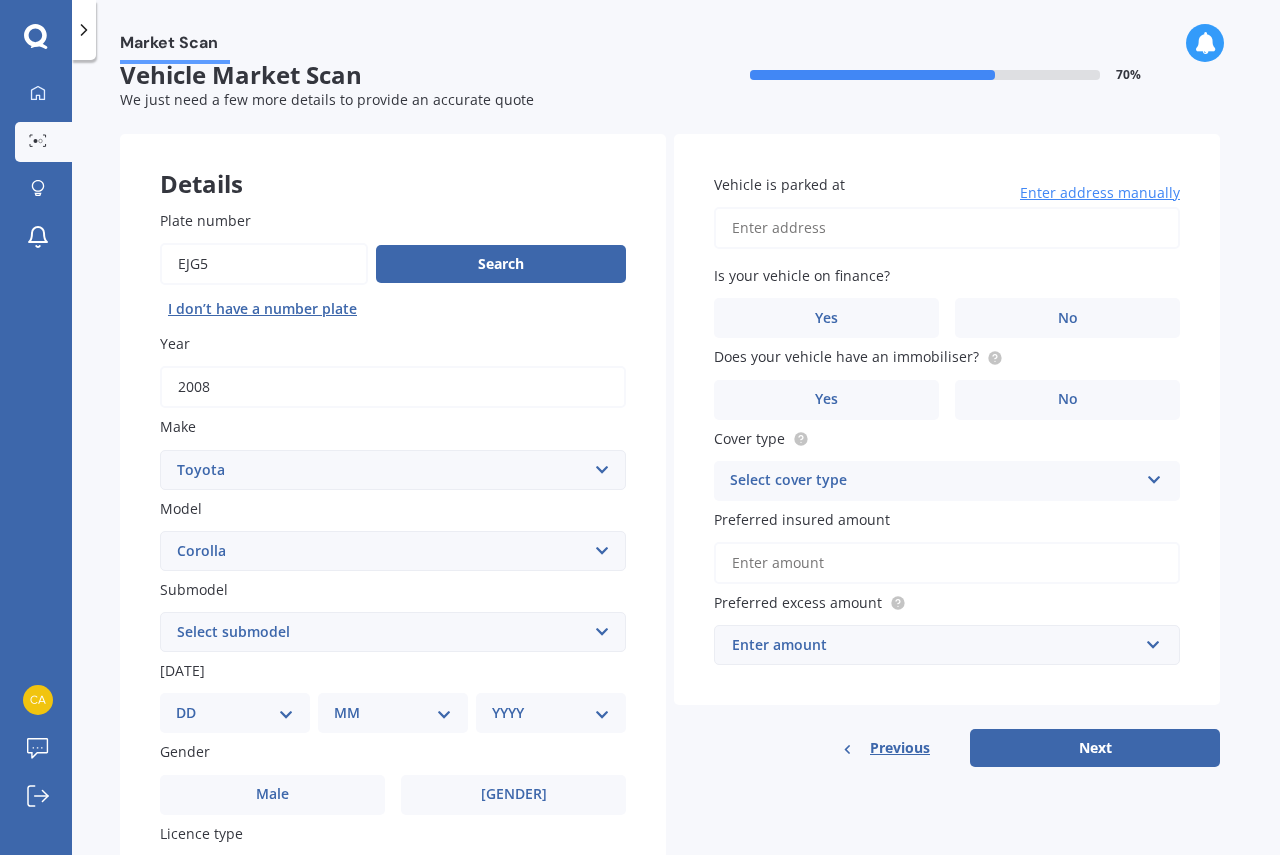 scroll, scrollTop: 0, scrollLeft: 0, axis: both 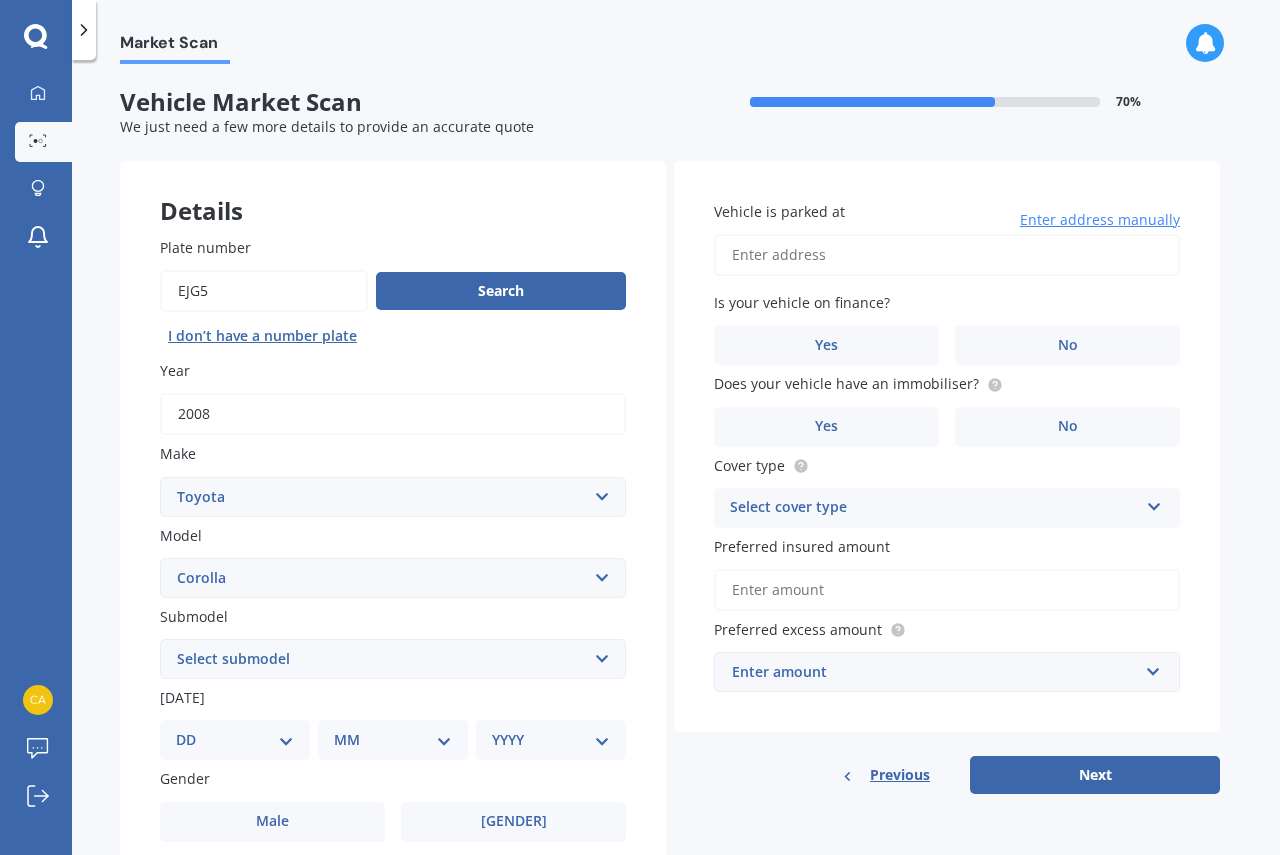 click on "Previous" at bounding box center [900, 775] 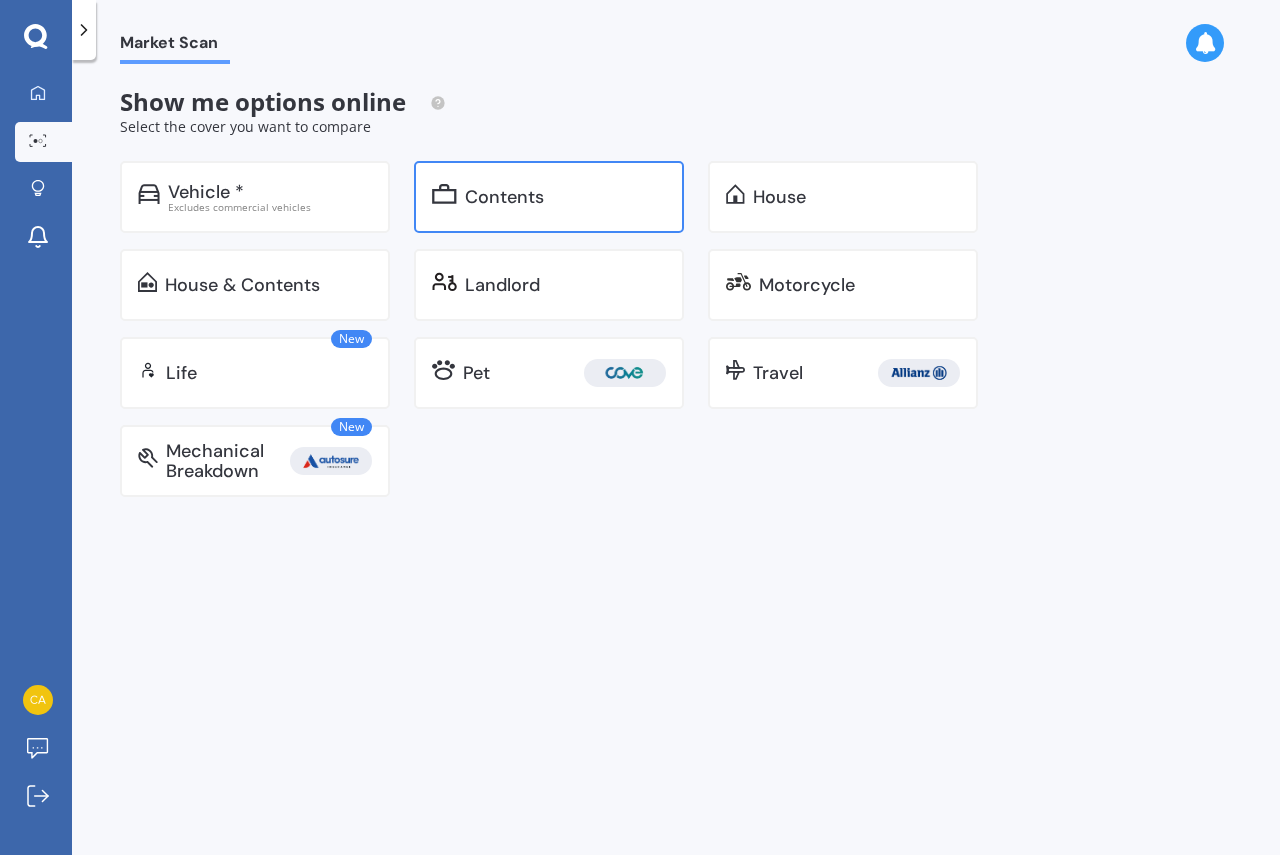 click on "Contents" at bounding box center (206, 192) 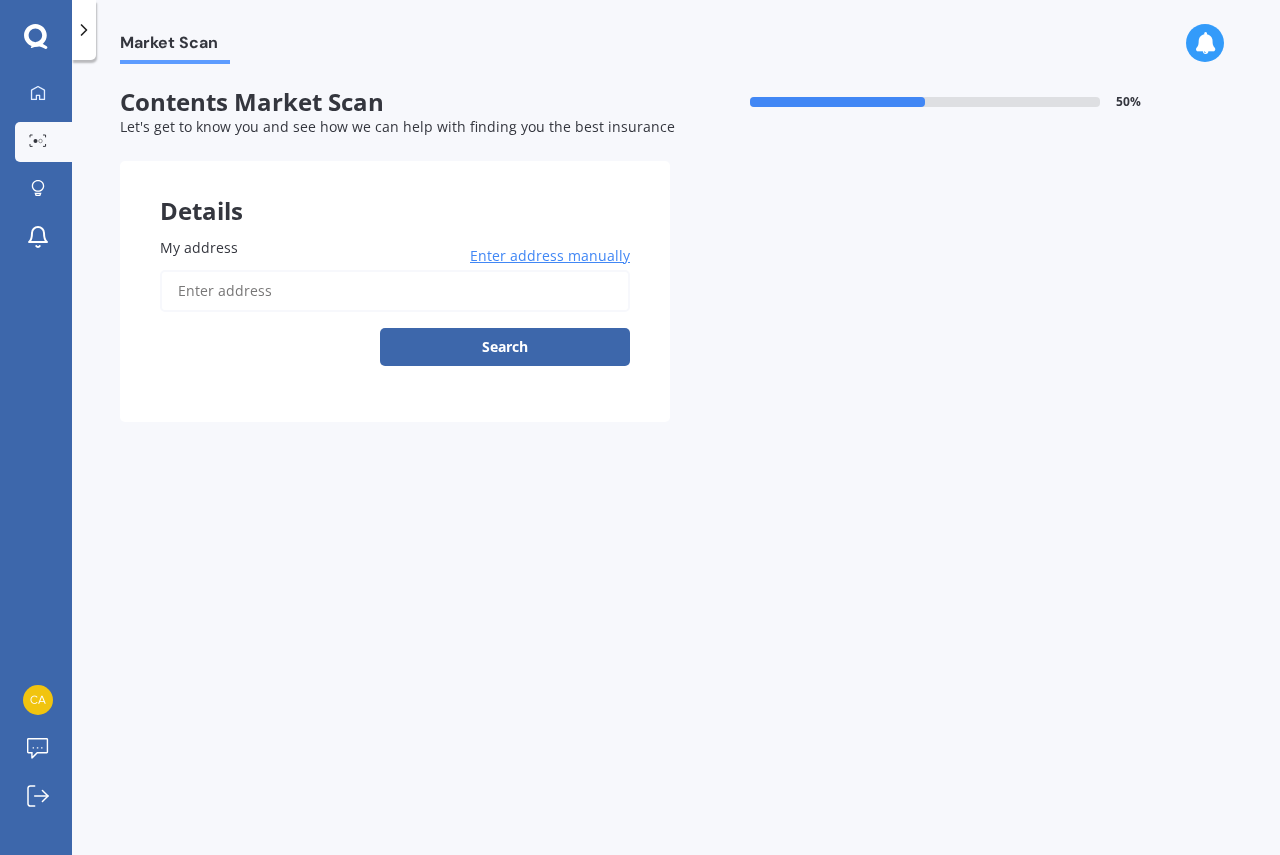 click on "My address" at bounding box center (395, 291) 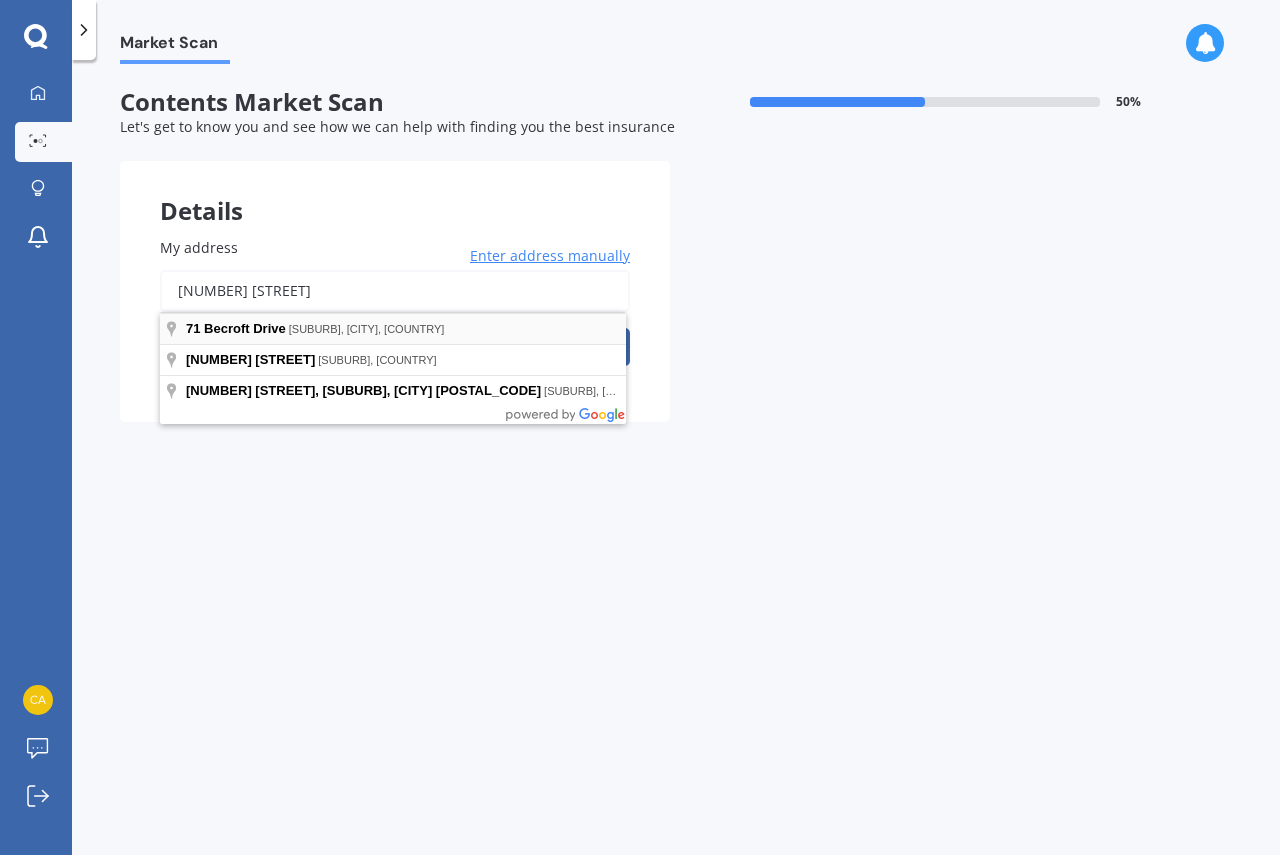type on "[NUMBER] [STREET]" 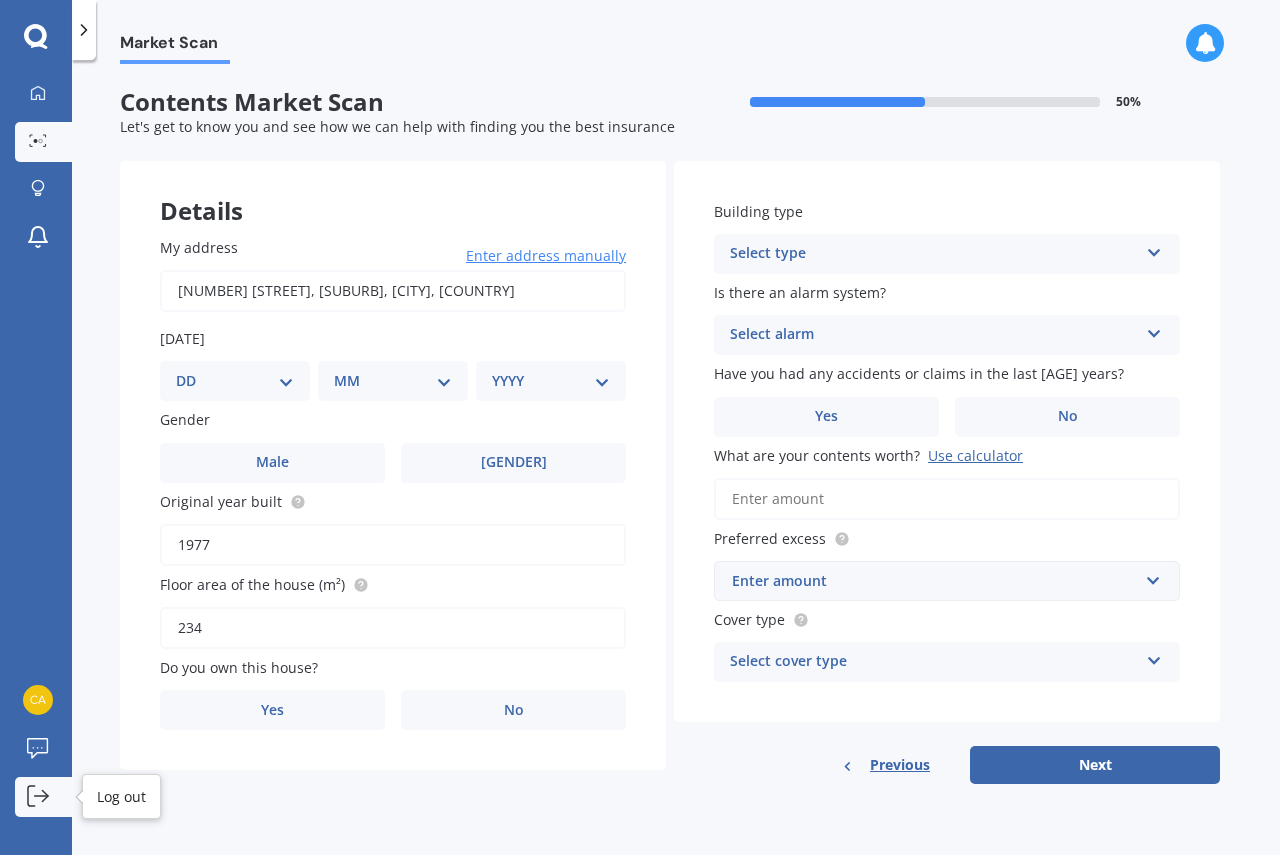 click at bounding box center [45, 795] 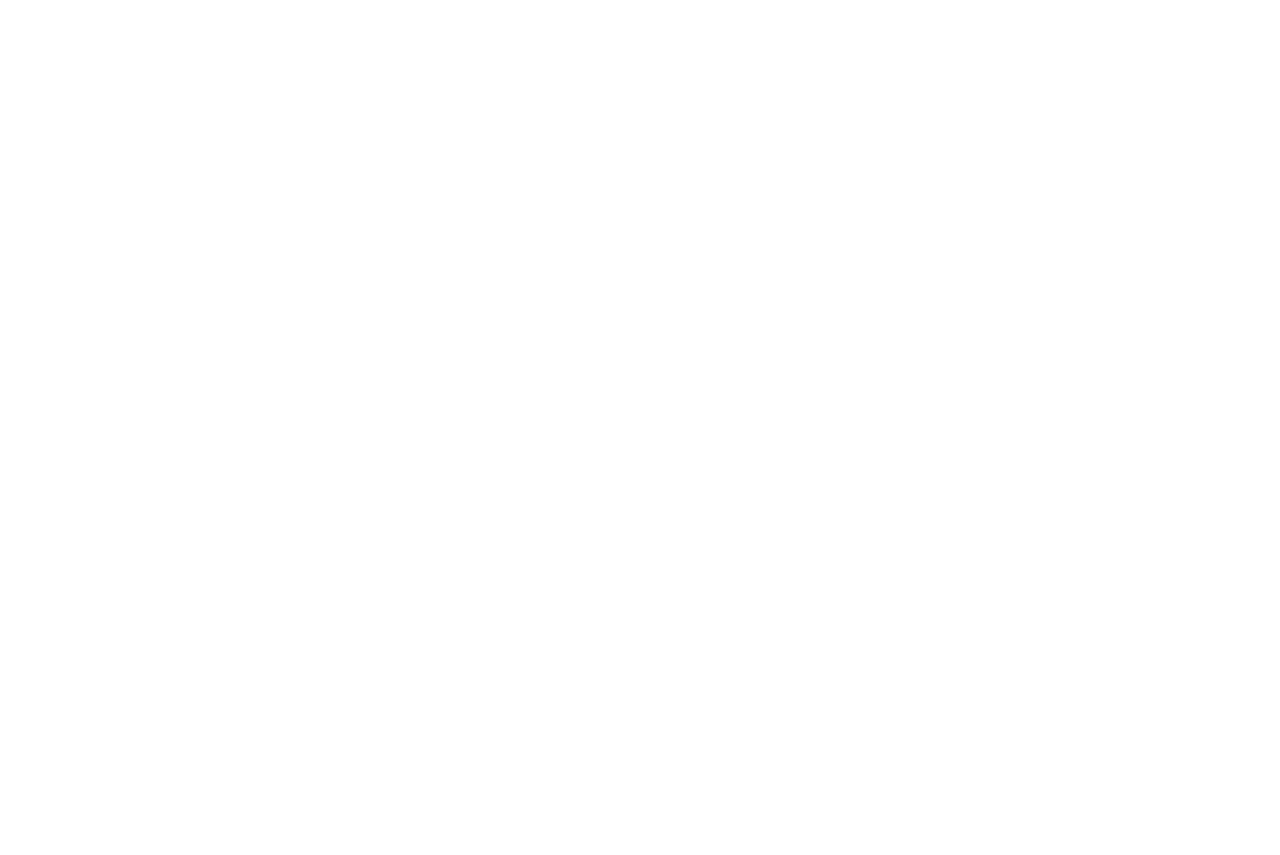 scroll, scrollTop: 0, scrollLeft: 0, axis: both 